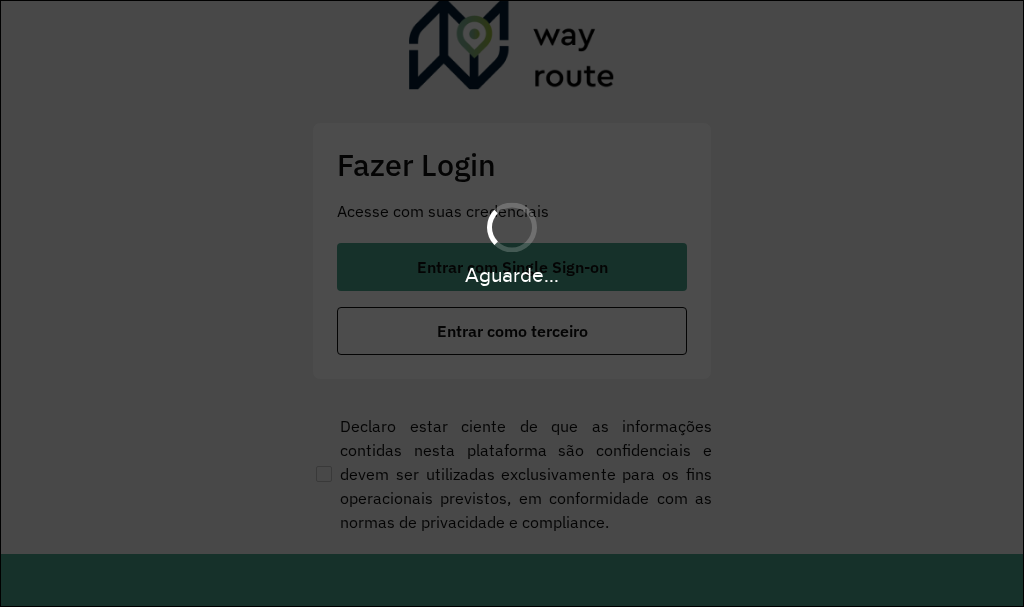scroll, scrollTop: 0, scrollLeft: 0, axis: both 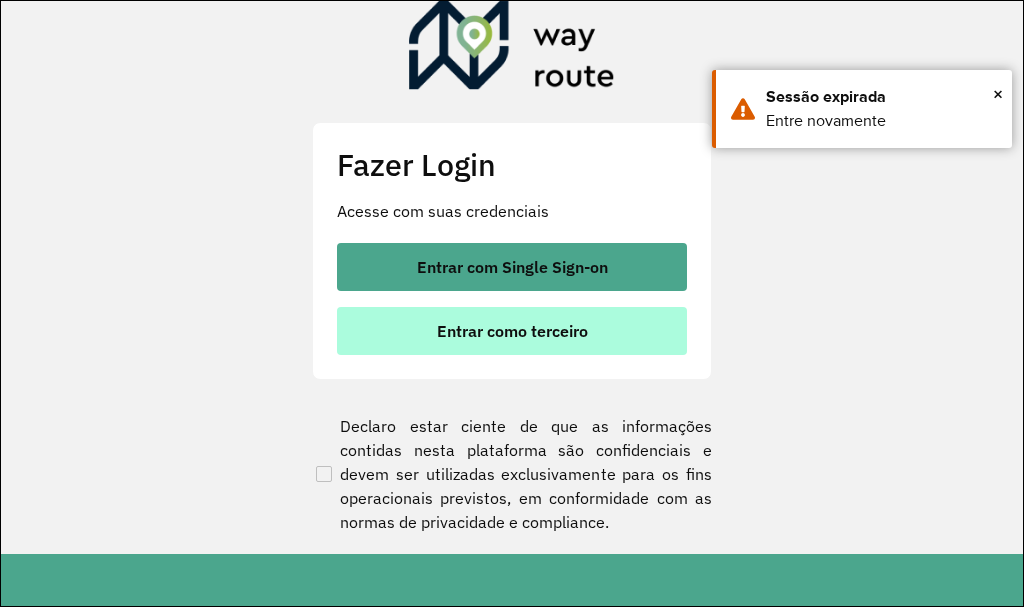 click on "Entrar como terceiro" at bounding box center (512, 331) 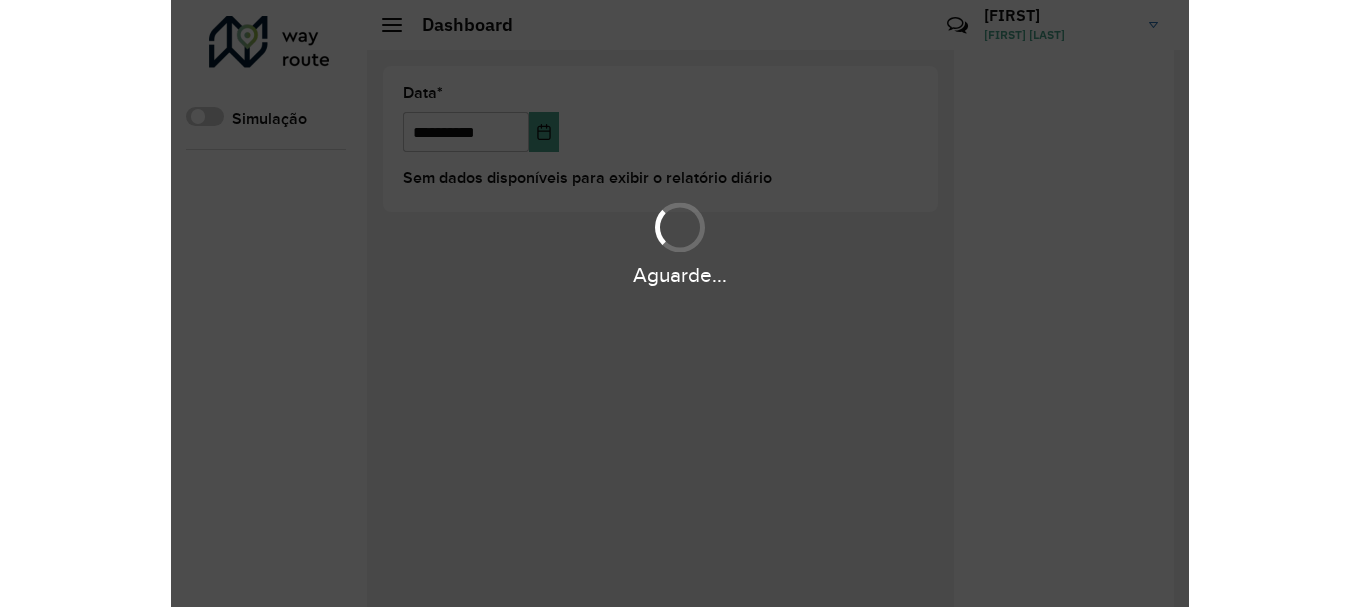 scroll, scrollTop: 0, scrollLeft: 0, axis: both 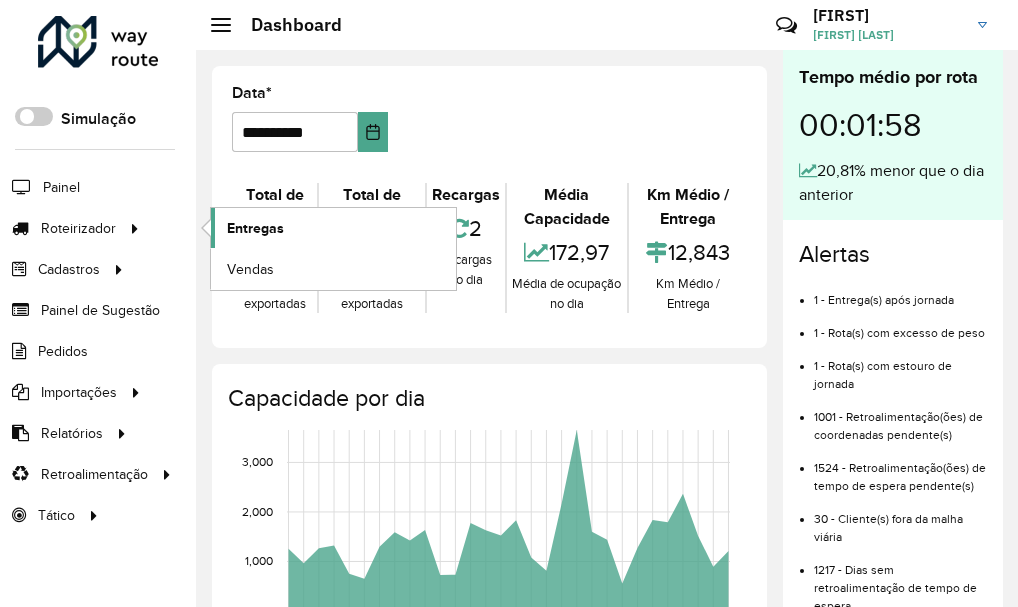 click on "Entregas" 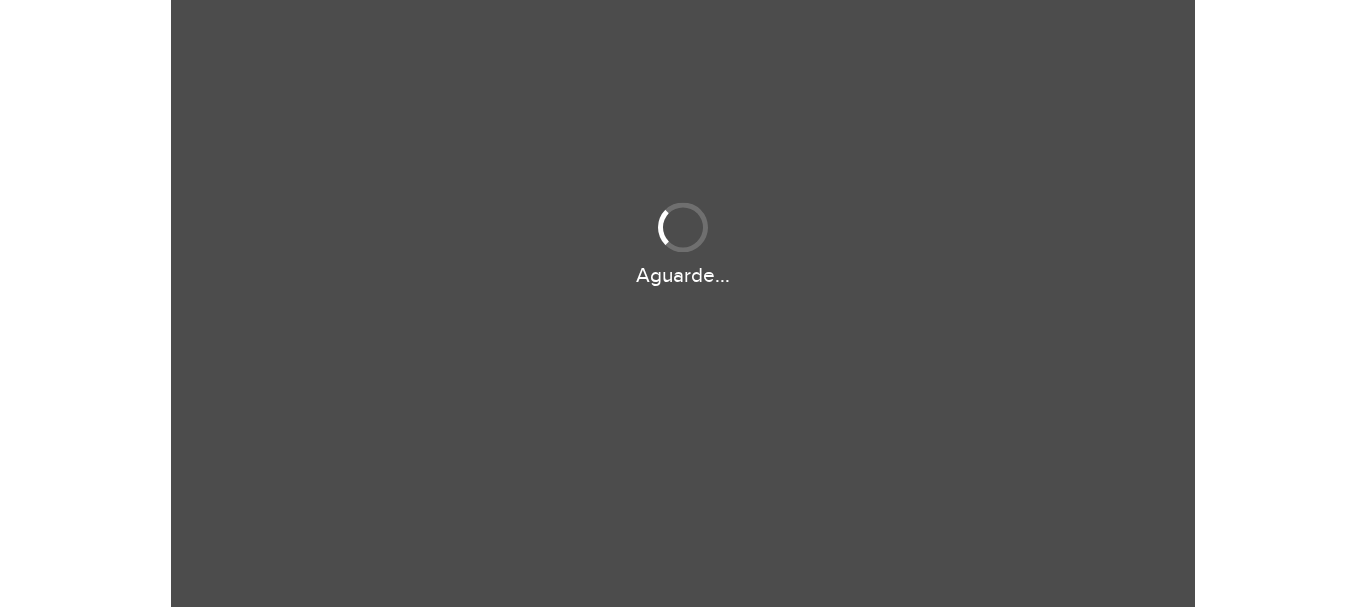 scroll, scrollTop: 0, scrollLeft: 0, axis: both 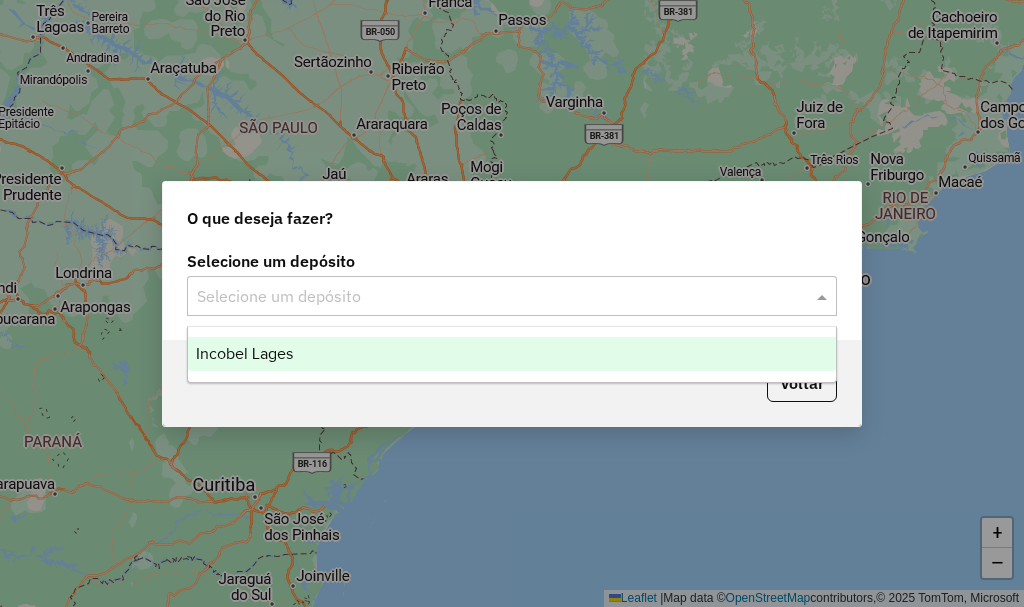 click 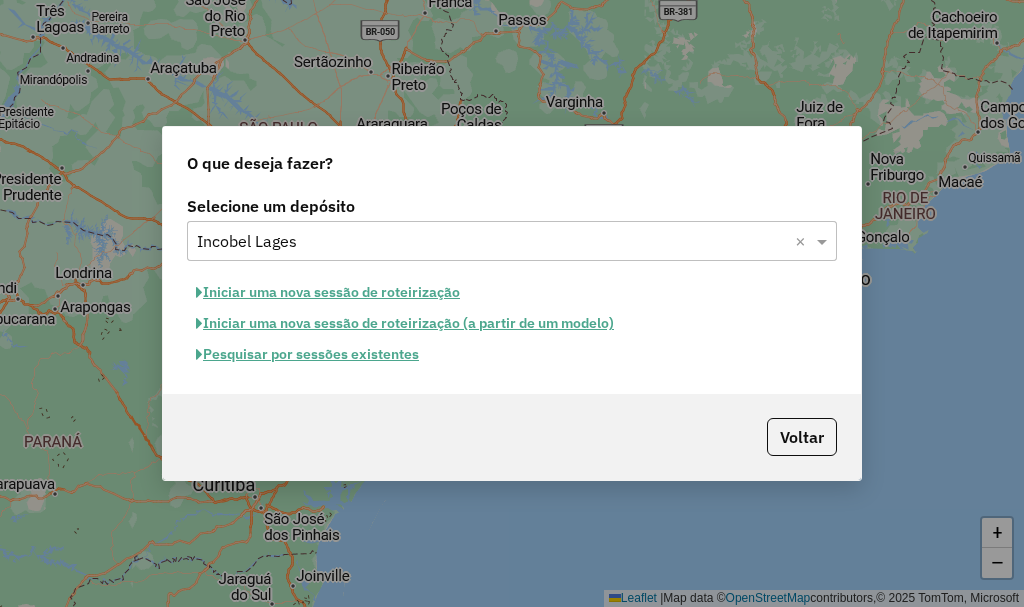 click on "Pesquisar por sessões existentes" 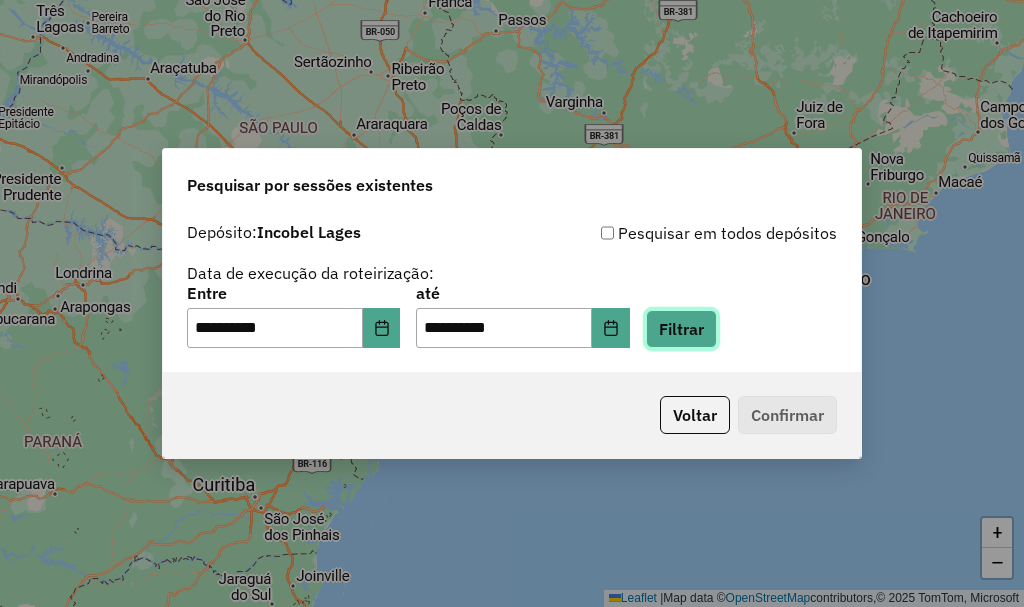 click on "Filtrar" 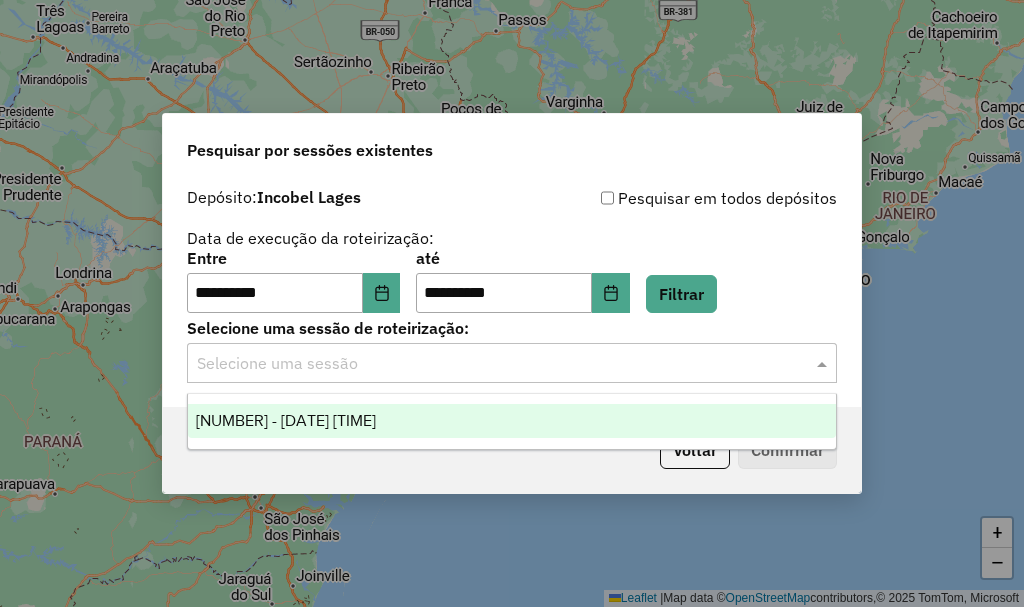 click 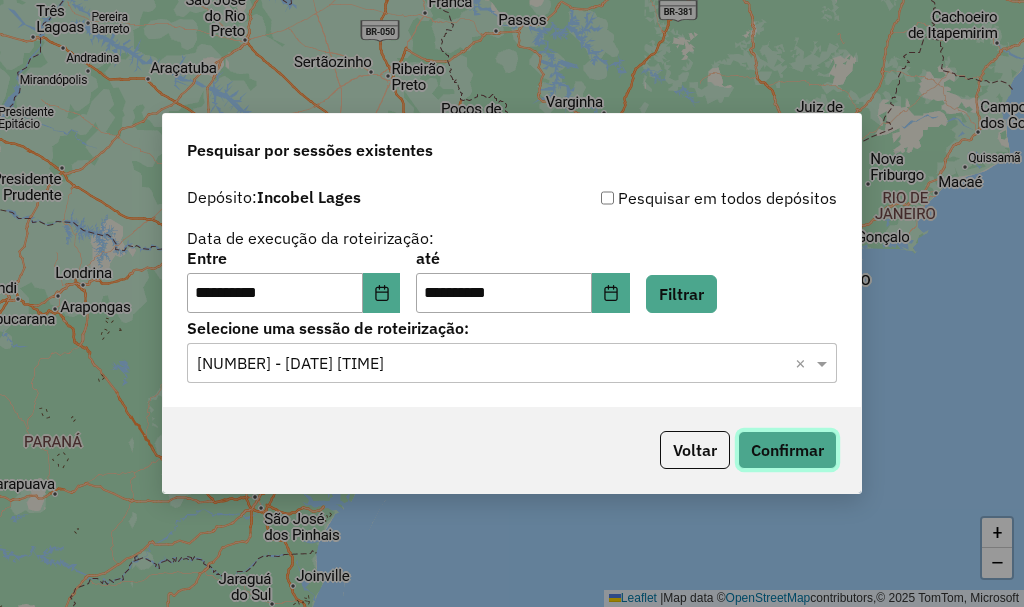 click on "Confirmar" 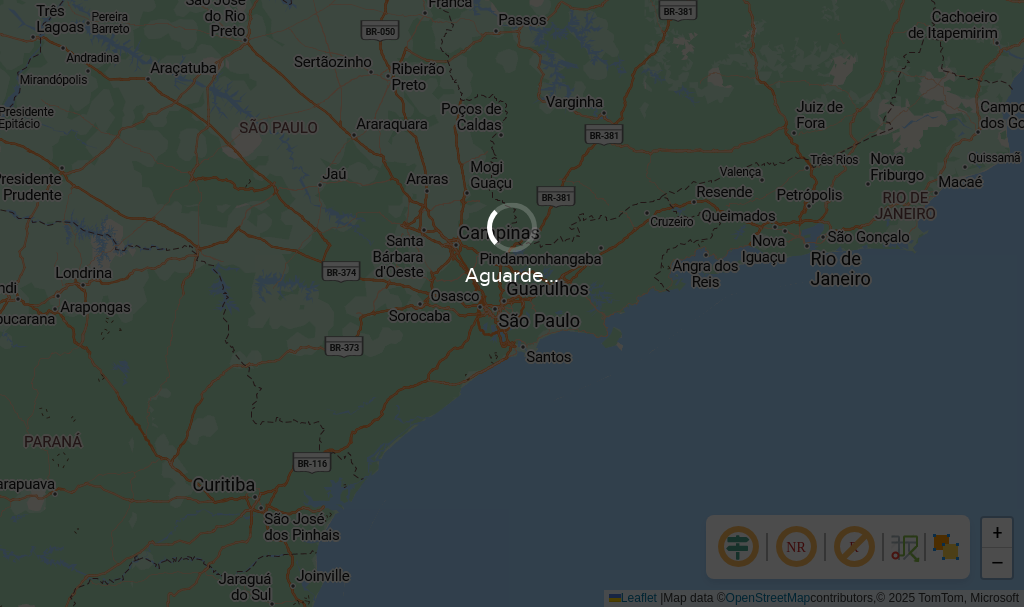 scroll, scrollTop: 0, scrollLeft: 0, axis: both 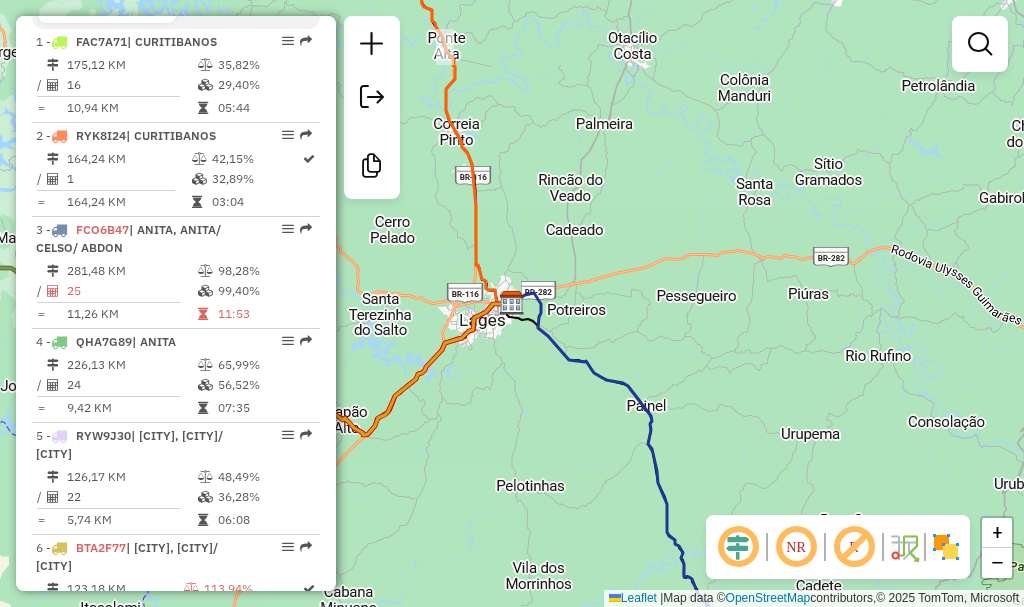 click on "Janela de atendimento Grade de atendimento Capacidade Transportadoras Veículos Cliente Pedidos  Rotas Selecione os dias de semana para filtrar as janelas de atendimento  Seg   Ter   Qua   Qui   Sex   Sáb   Dom  Informe o período da janela de atendimento: De: Até:  Filtrar exatamente a janela do cliente  Considerar janela de atendimento padrão  Selecione os dias de semana para filtrar as grades de atendimento  Seg   Ter   Qua   Qui   Sex   Sáb   Dom   Considerar clientes sem dia de atendimento cadastrado  Clientes fora do dia de atendimento selecionado Filtrar as atividades entre os valores definidos abaixo:  Peso mínimo:   Peso máximo:   Cubagem mínima:   Cubagem máxima:   De:   Até:  Filtrar as atividades entre o tempo de atendimento definido abaixo:  De:   Até:   Considerar capacidade total dos clientes não roteirizados Transportadora: Selecione um ou mais itens Tipo de veículo: Selecione um ou mais itens Veículo: Selecione um ou mais itens Motorista: Selecione um ou mais itens Nome: Rótulo:" 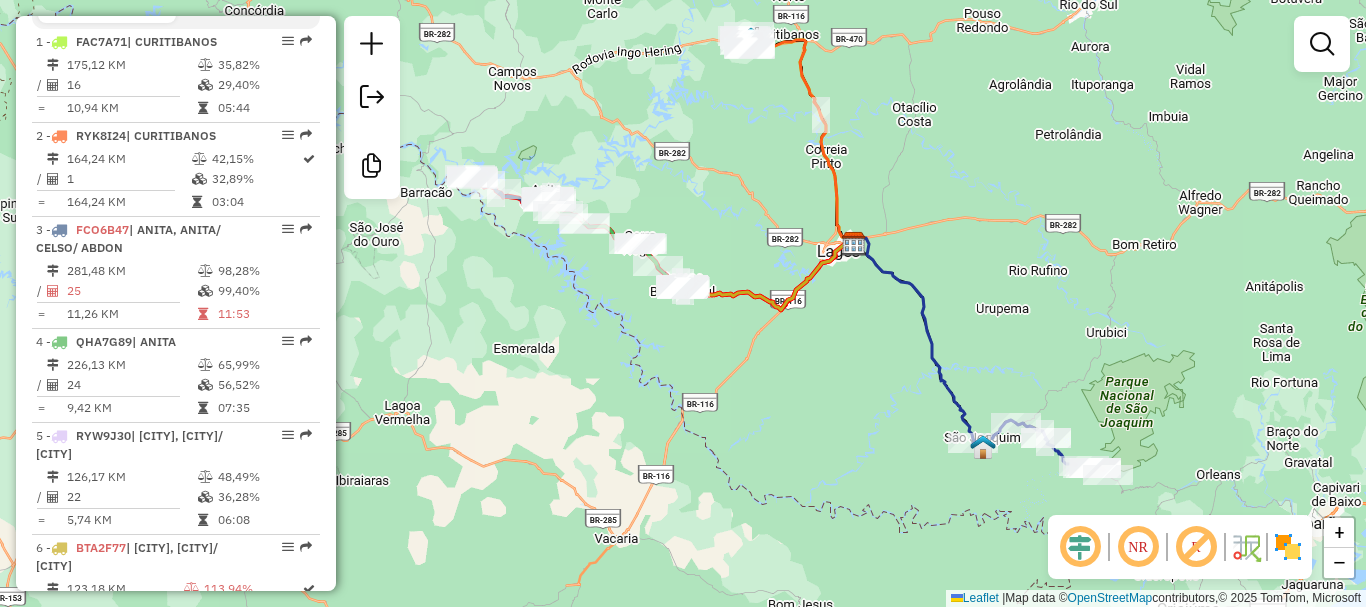 drag, startPoint x: 580, startPoint y: 296, endPoint x: 806, endPoint y: 416, distance: 255.88278 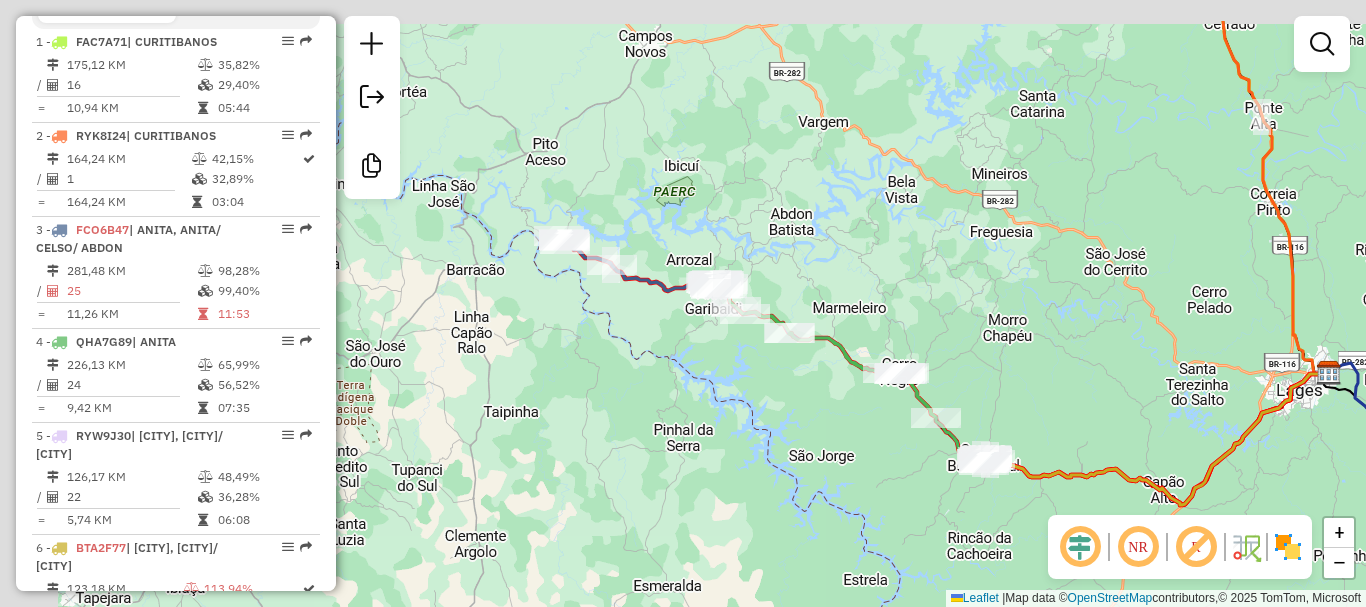 drag, startPoint x: 649, startPoint y: 306, endPoint x: 884, endPoint y: 389, distance: 249.2268 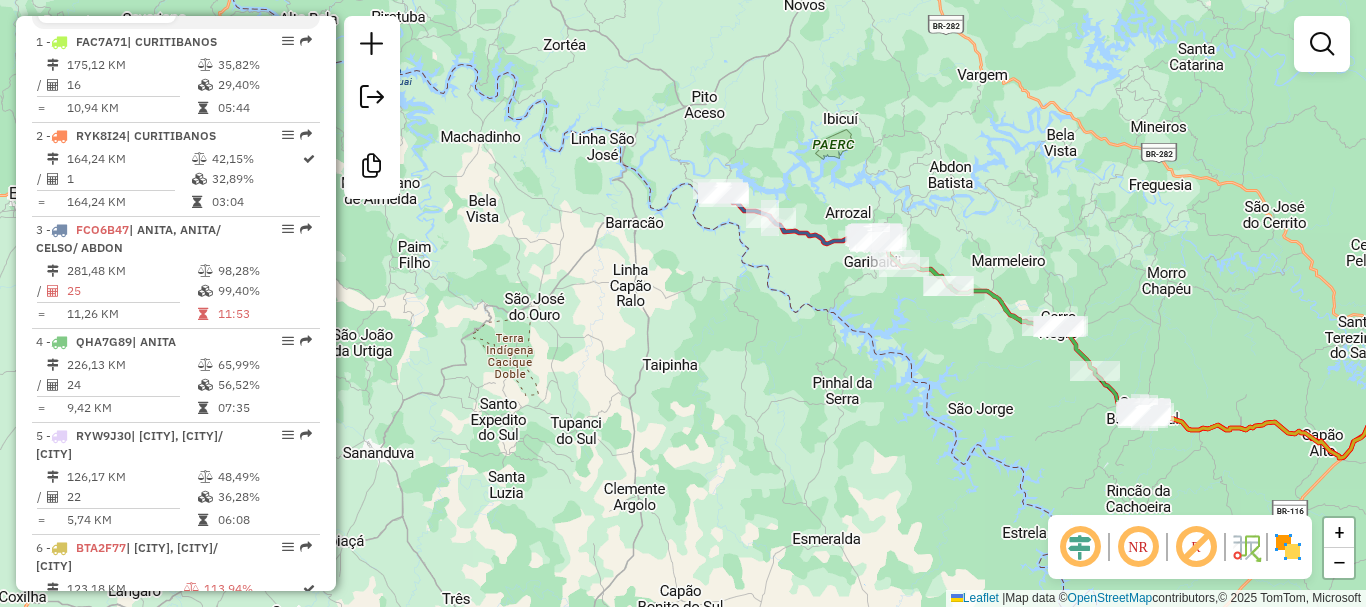 drag, startPoint x: 665, startPoint y: 296, endPoint x: 709, endPoint y: 380, distance: 94.82616 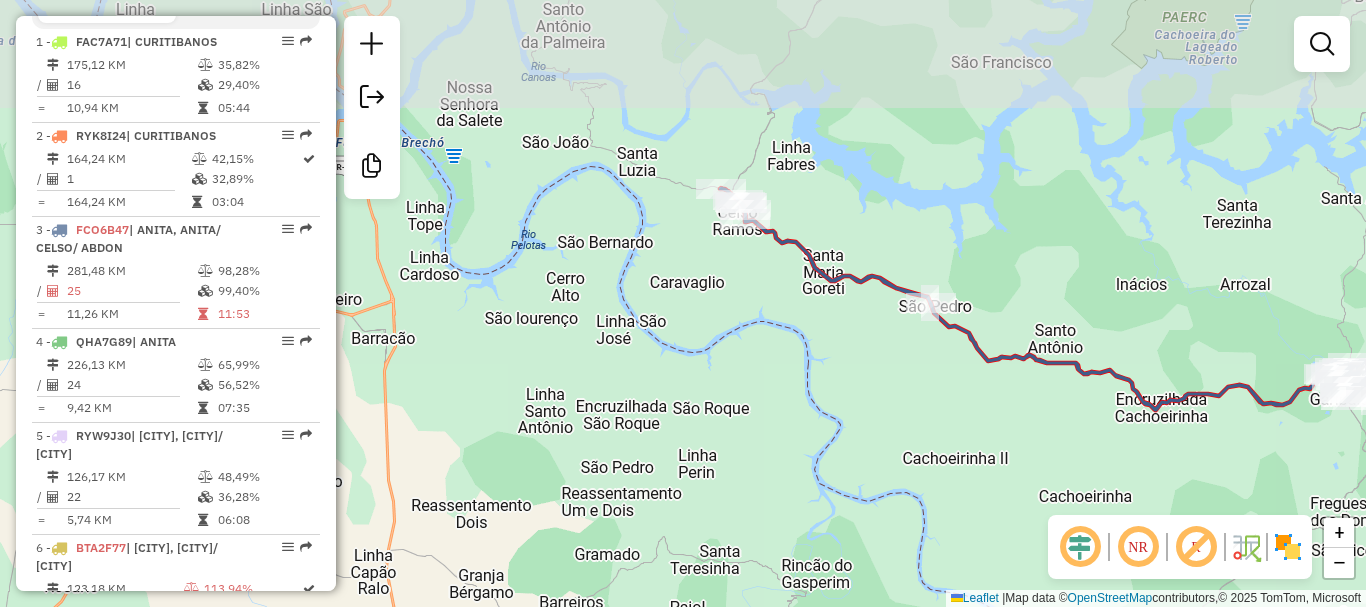 drag, startPoint x: 745, startPoint y: 330, endPoint x: 737, endPoint y: 404, distance: 74.431175 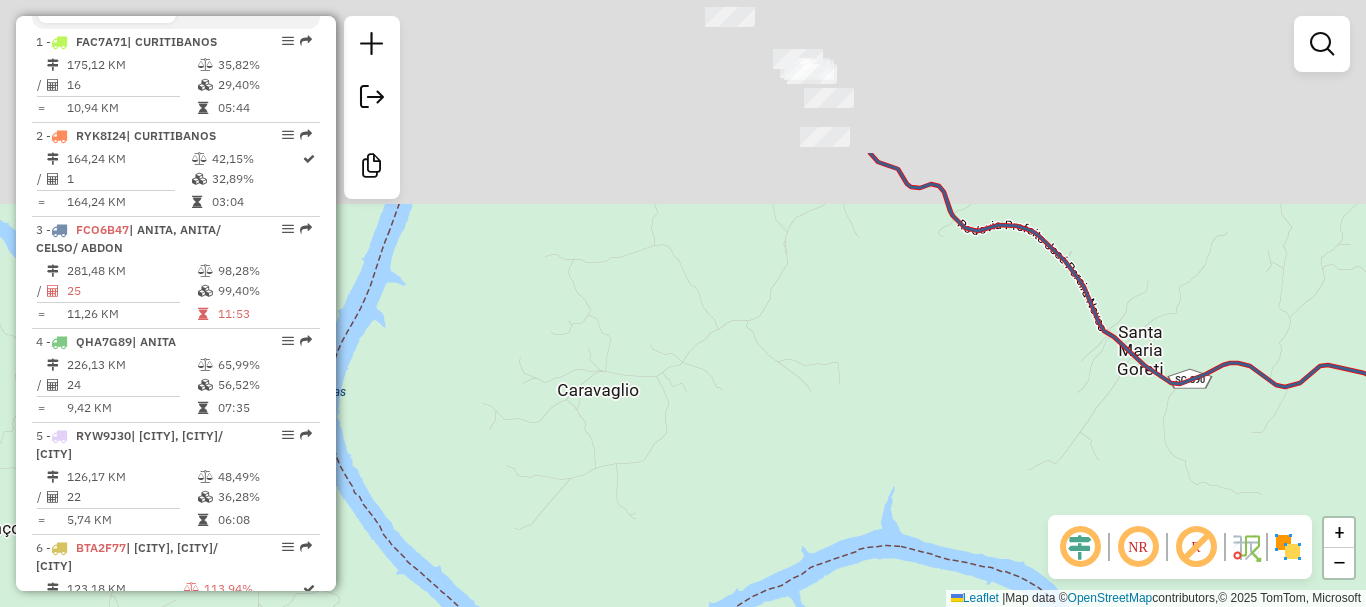 drag, startPoint x: 720, startPoint y: 328, endPoint x: 713, endPoint y: 590, distance: 262.0935 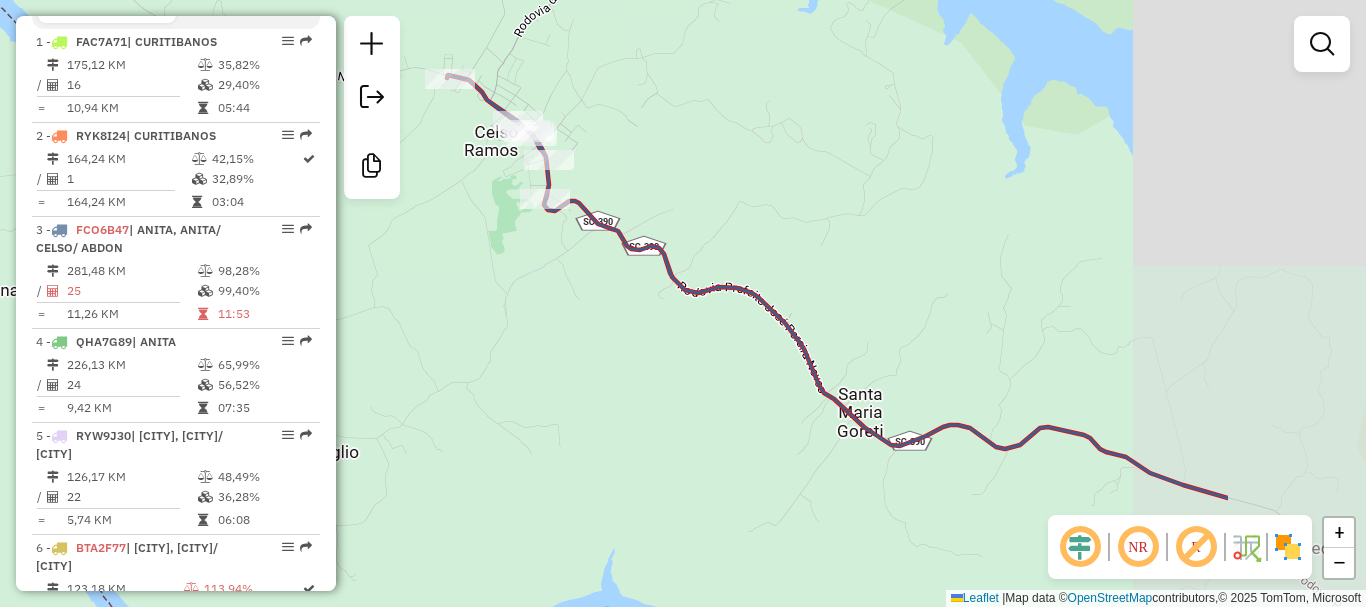 drag, startPoint x: 862, startPoint y: 347, endPoint x: 518, endPoint y: 294, distance: 348.0589 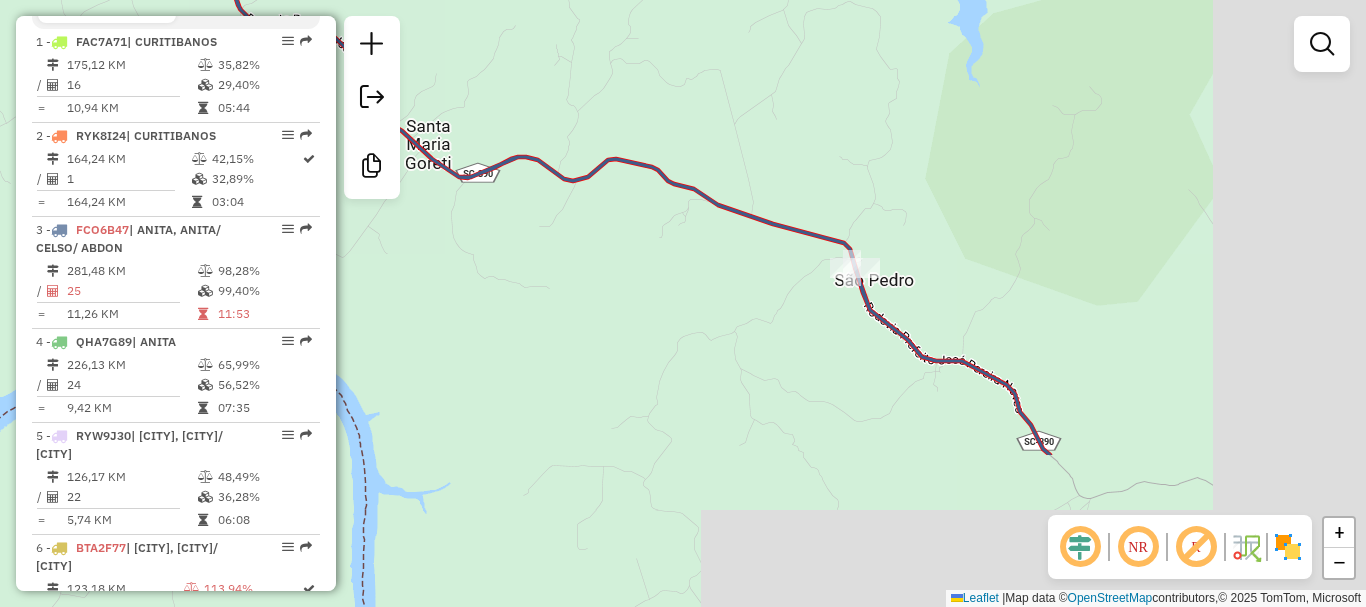 drag, startPoint x: 560, startPoint y: 251, endPoint x: 486, endPoint y: 212, distance: 83.64807 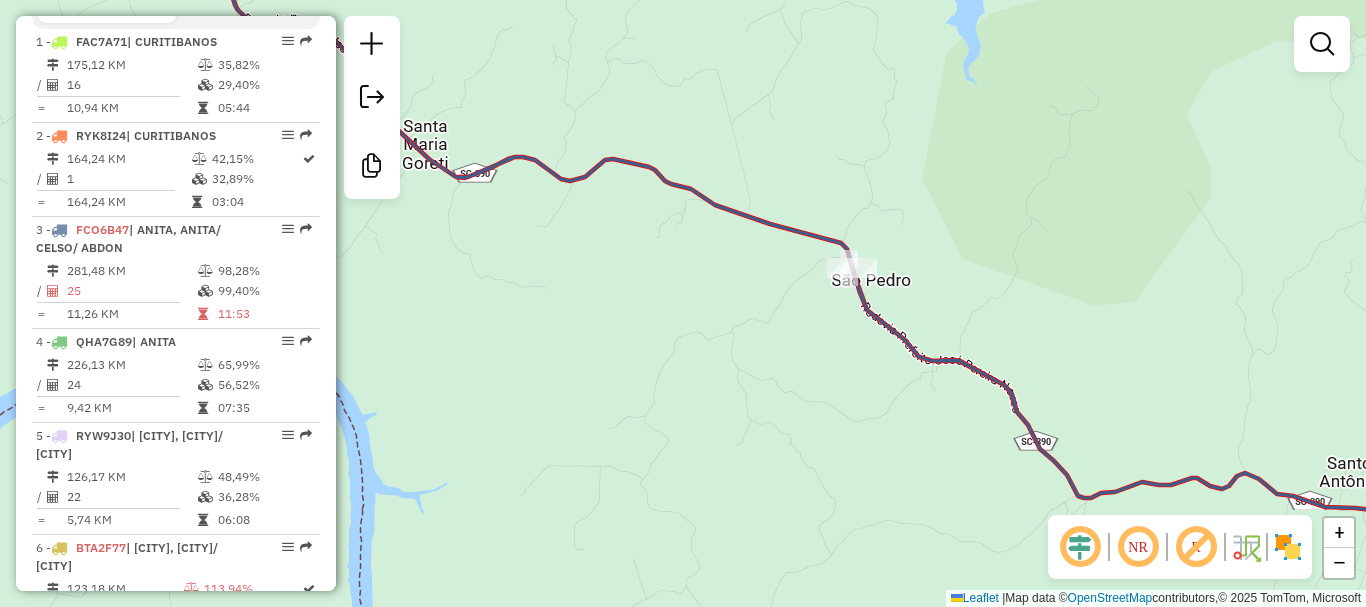 drag, startPoint x: 734, startPoint y: 355, endPoint x: 444, endPoint y: 172, distance: 342.91254 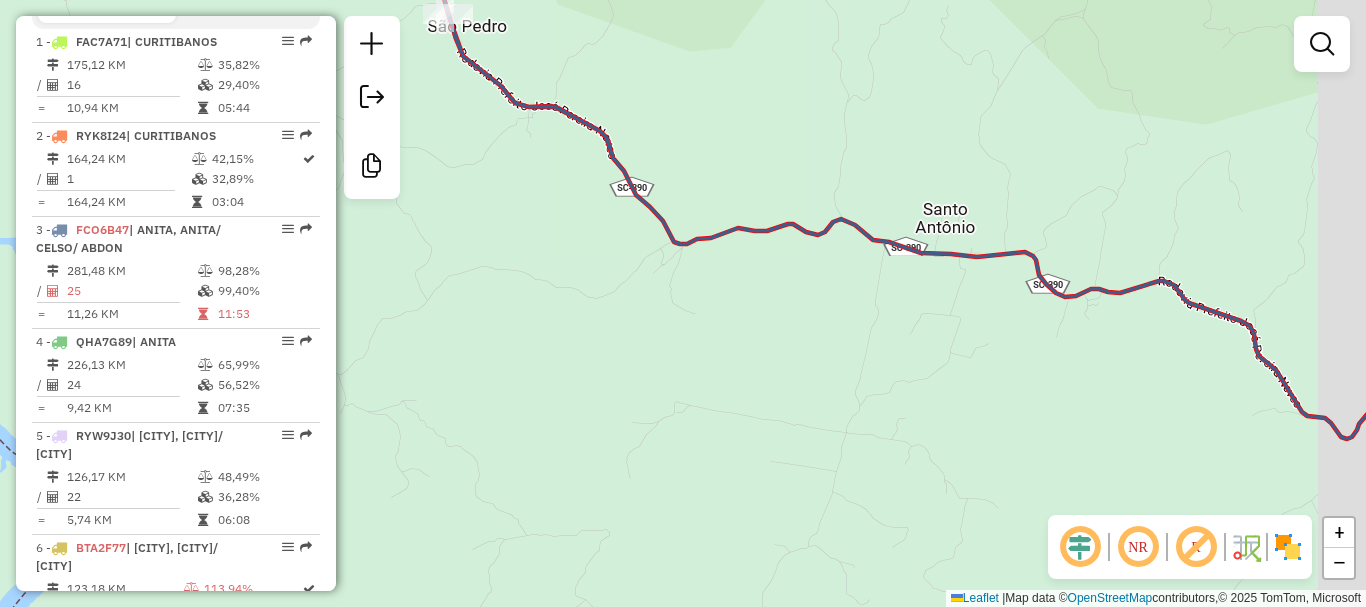 drag, startPoint x: 787, startPoint y: 313, endPoint x: 540, endPoint y: 182, distance: 279.589 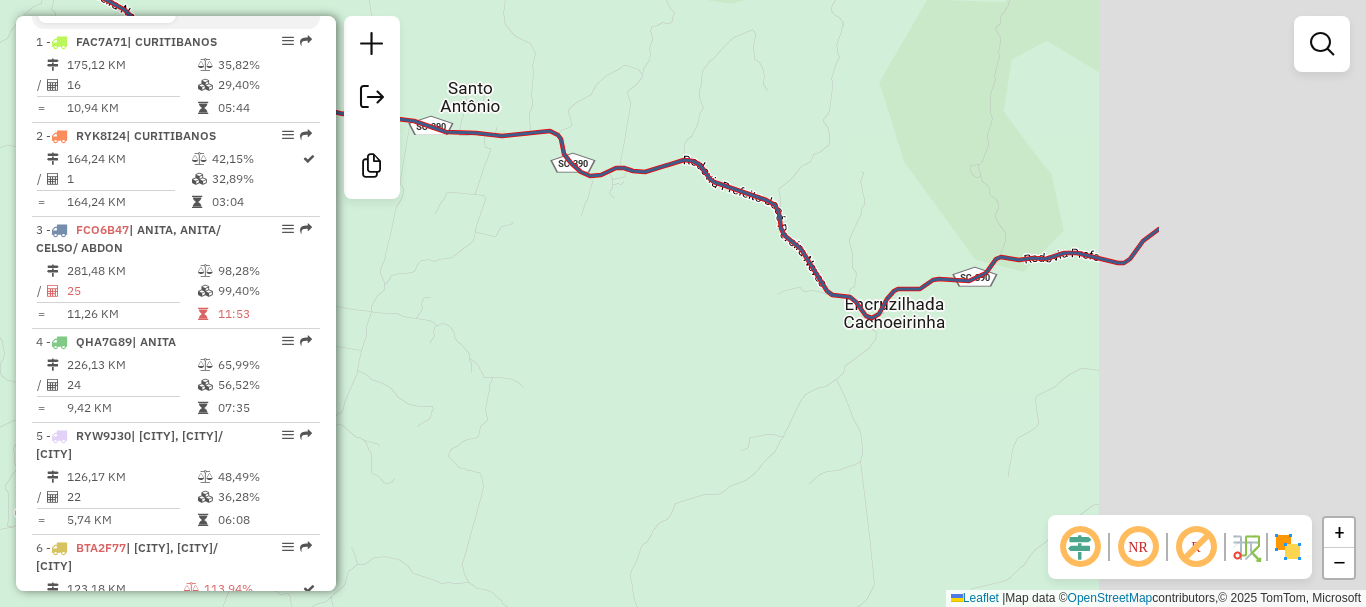 drag, startPoint x: 768, startPoint y: 199, endPoint x: 646, endPoint y: 184, distance: 122.91867 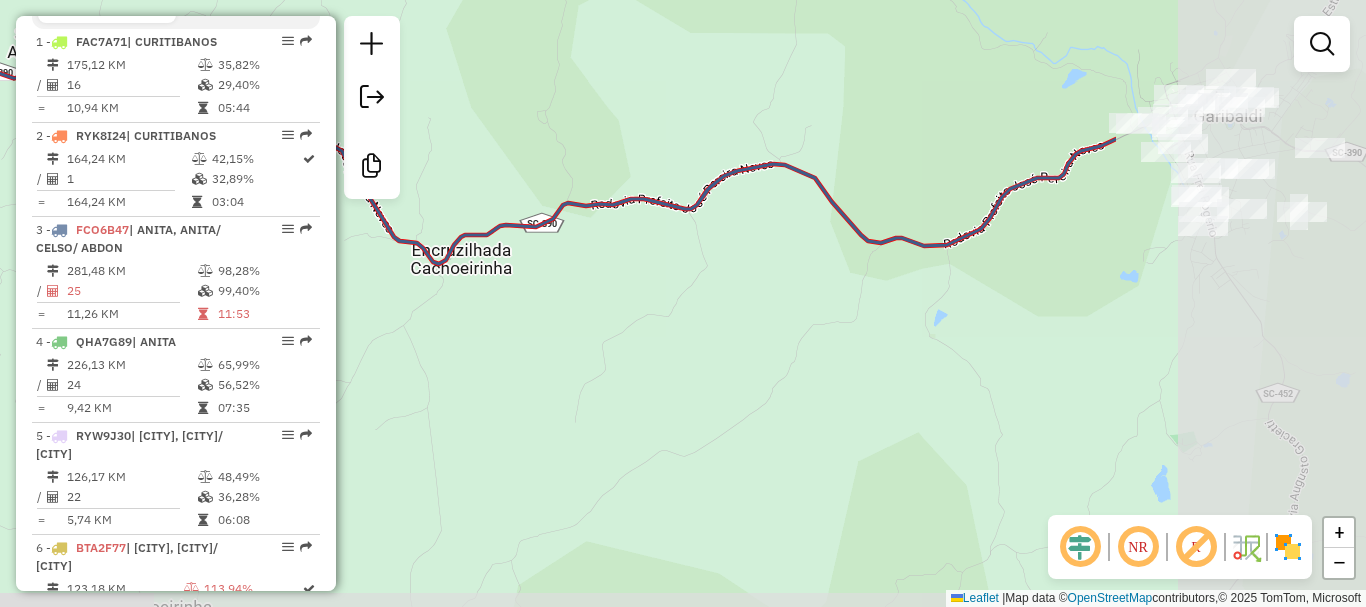drag, startPoint x: 995, startPoint y: 216, endPoint x: 612, endPoint y: 171, distance: 385.63455 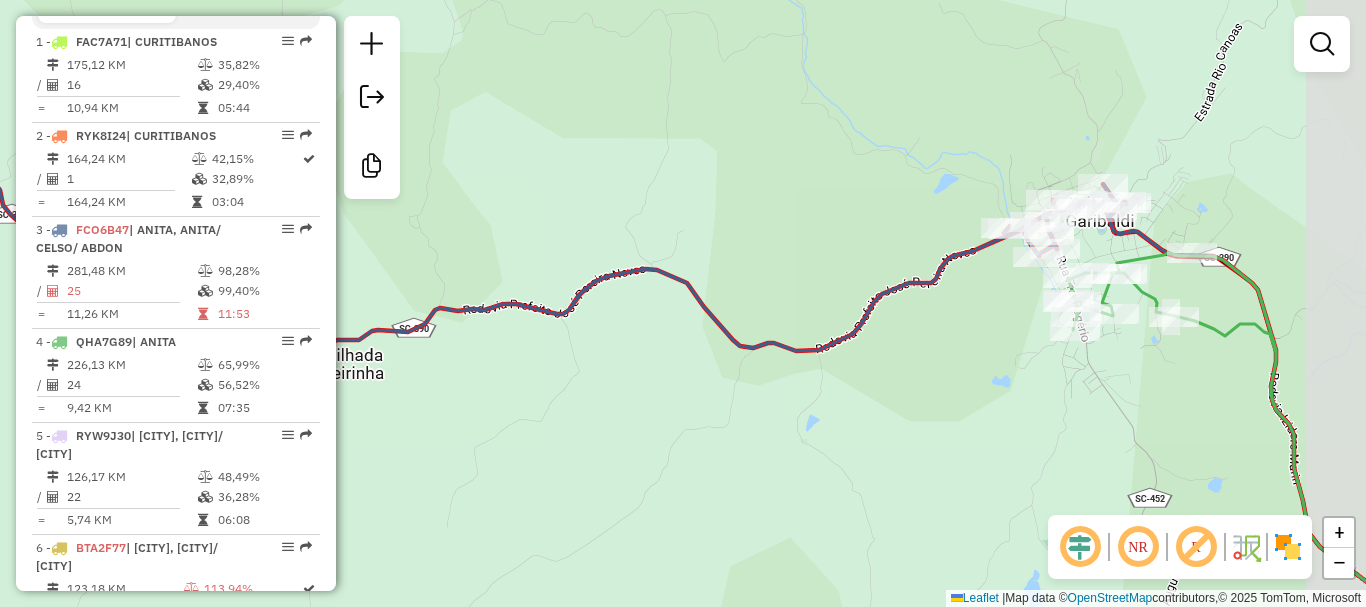 drag, startPoint x: 1133, startPoint y: 163, endPoint x: 1002, endPoint y: 275, distance: 172.35138 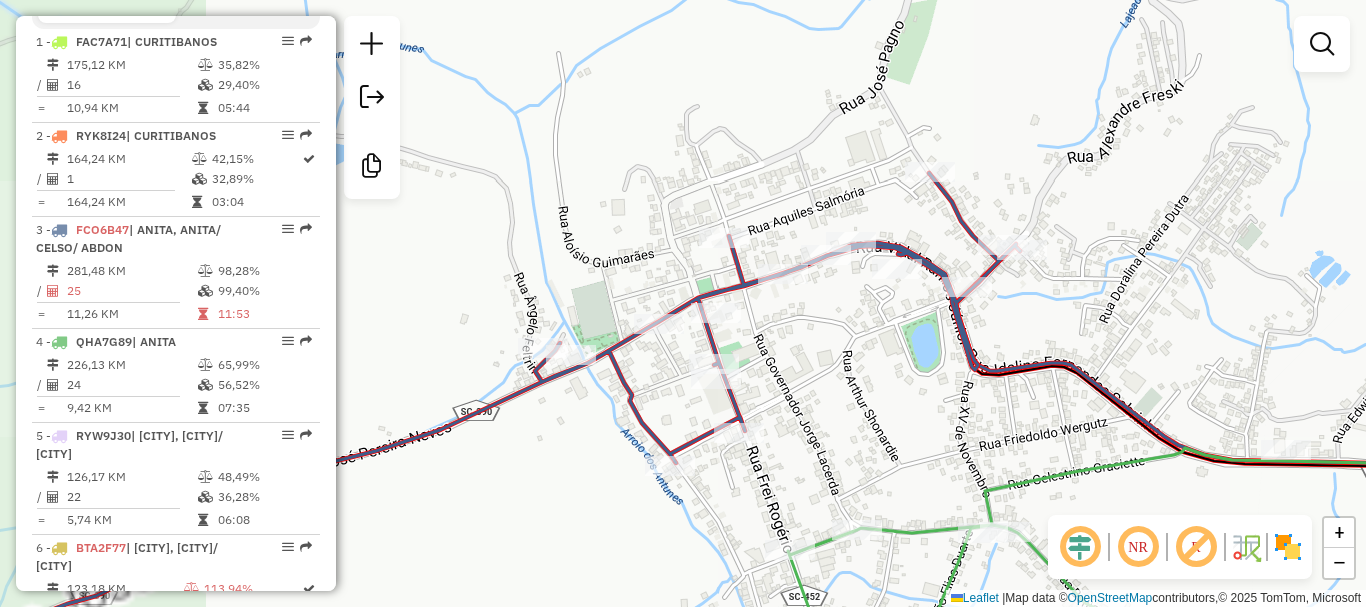 drag, startPoint x: 1111, startPoint y: 192, endPoint x: 1139, endPoint y: 259, distance: 72.615425 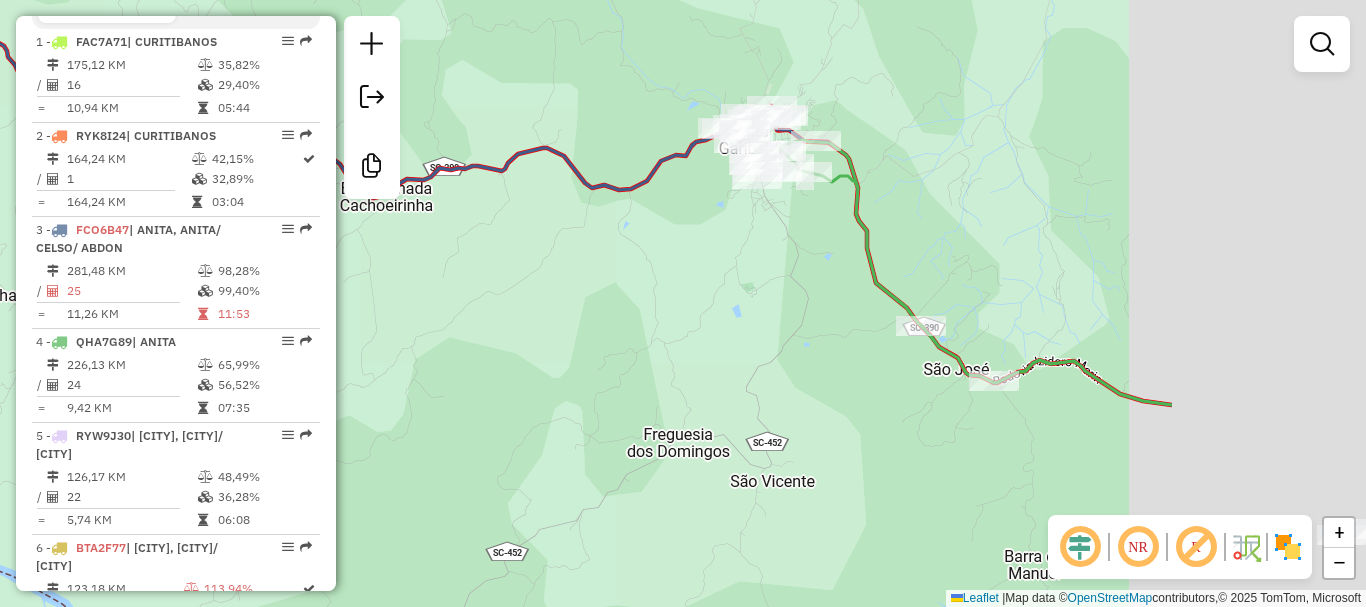 drag, startPoint x: 1303, startPoint y: 354, endPoint x: 966, endPoint y: 223, distance: 361.56604 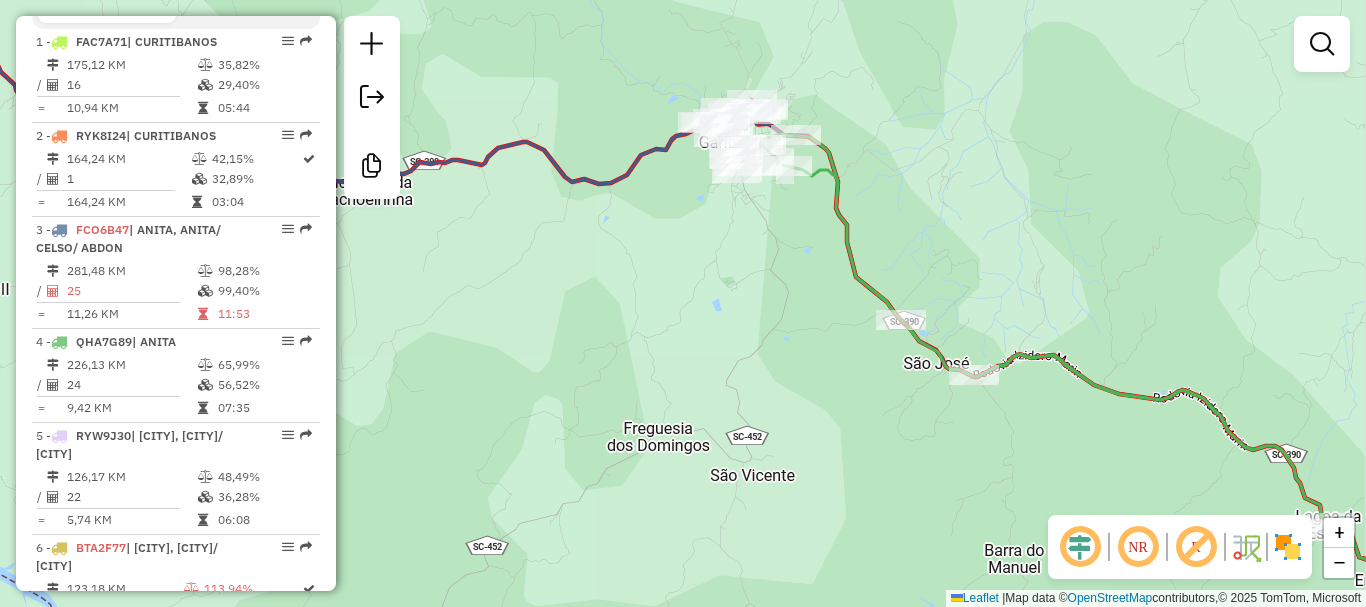 drag, startPoint x: 1149, startPoint y: 249, endPoint x: 738, endPoint y: 97, distance: 438.20657 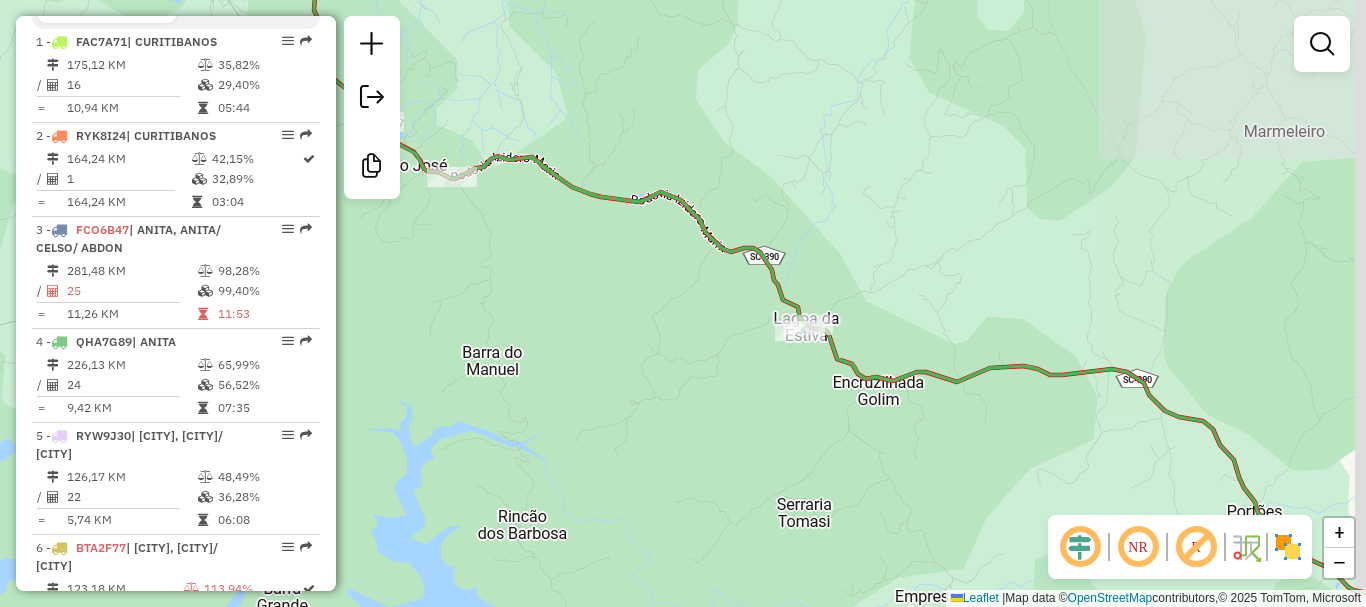 drag, startPoint x: 935, startPoint y: 147, endPoint x: 711, endPoint y: 105, distance: 227.90349 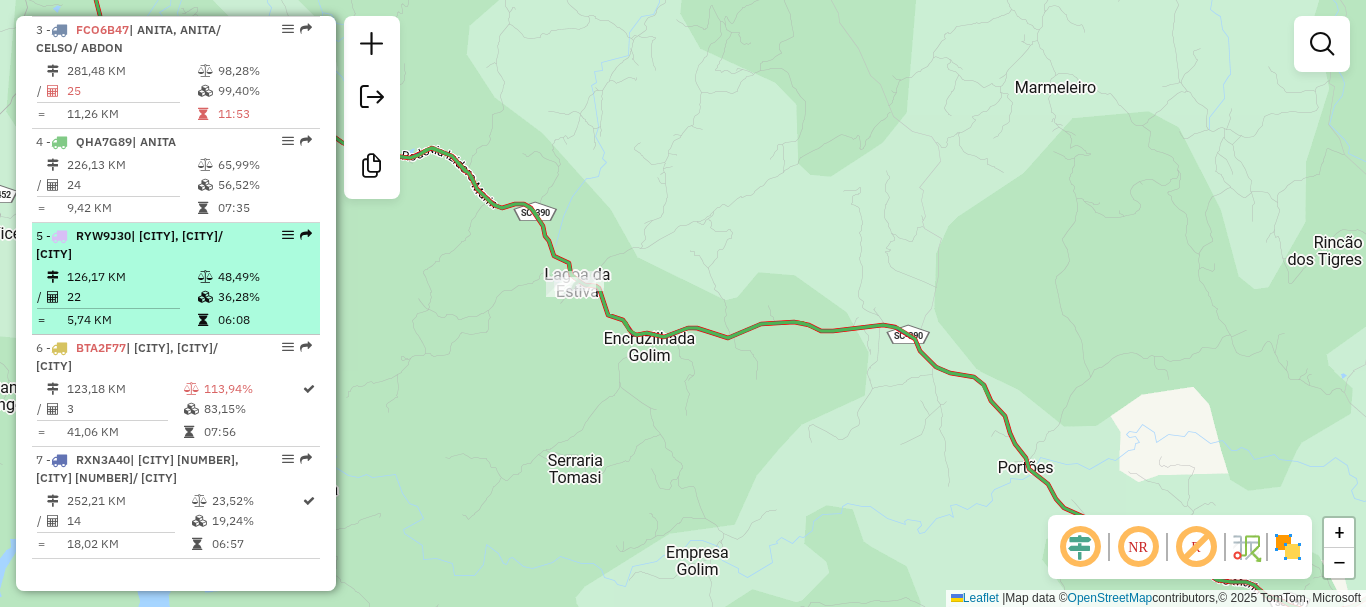 scroll, scrollTop: 1002, scrollLeft: 0, axis: vertical 